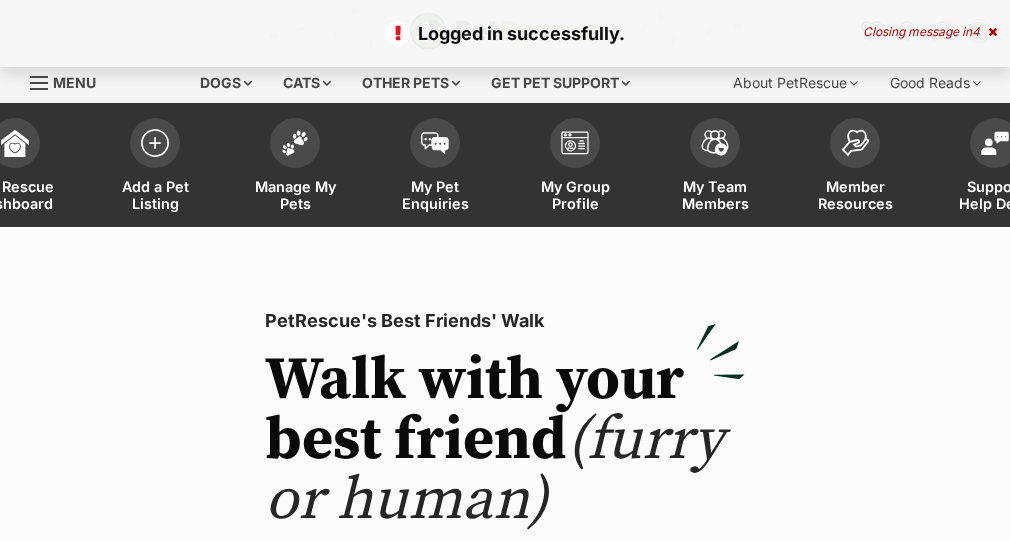 scroll, scrollTop: 0, scrollLeft: 0, axis: both 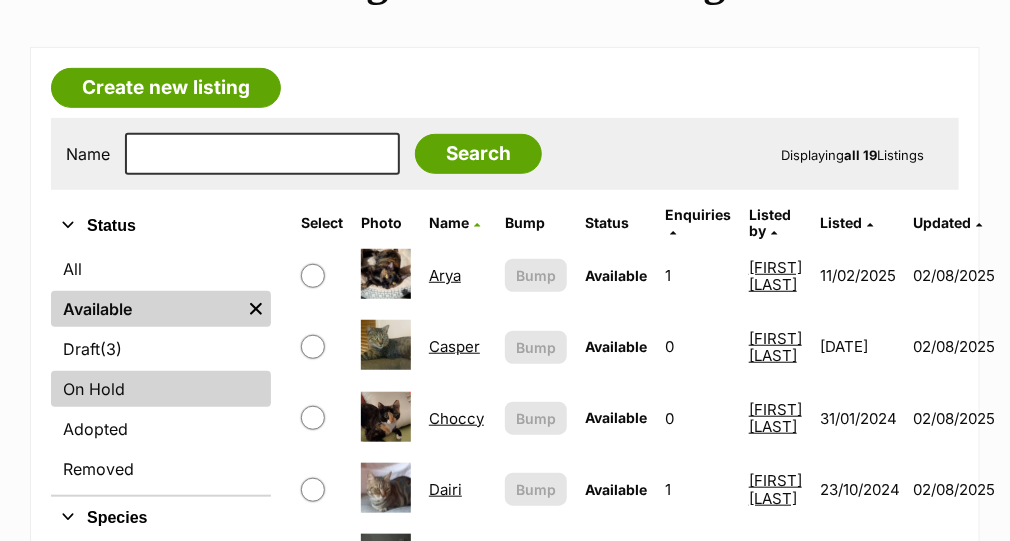 click on "On Hold" at bounding box center (161, 389) 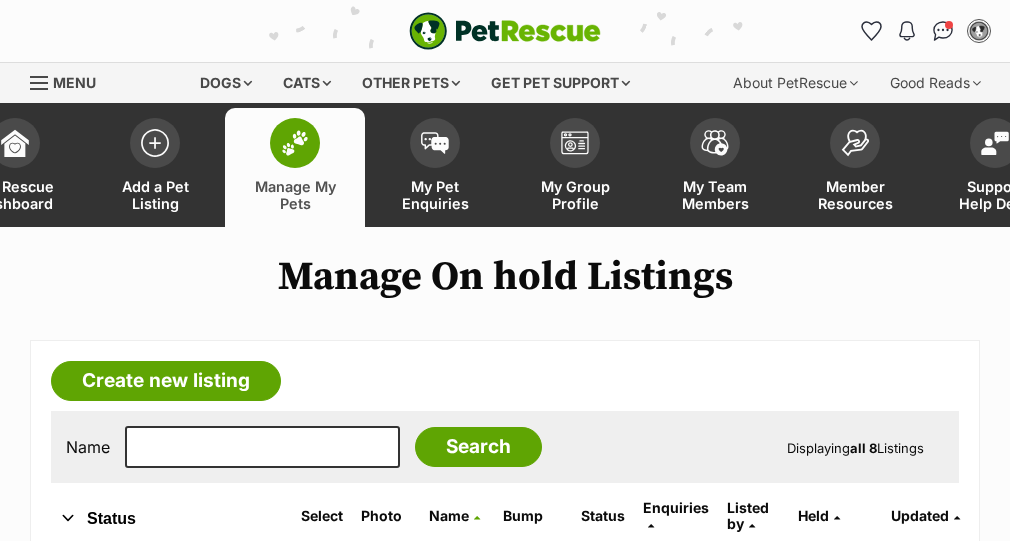 scroll, scrollTop: 0, scrollLeft: 0, axis: both 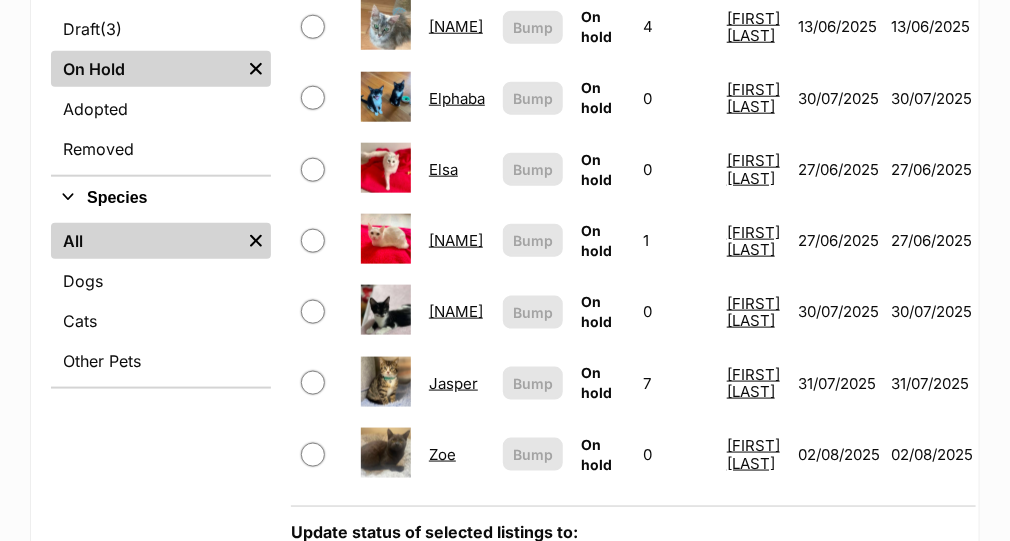 click on "Jasper" at bounding box center (453, 383) 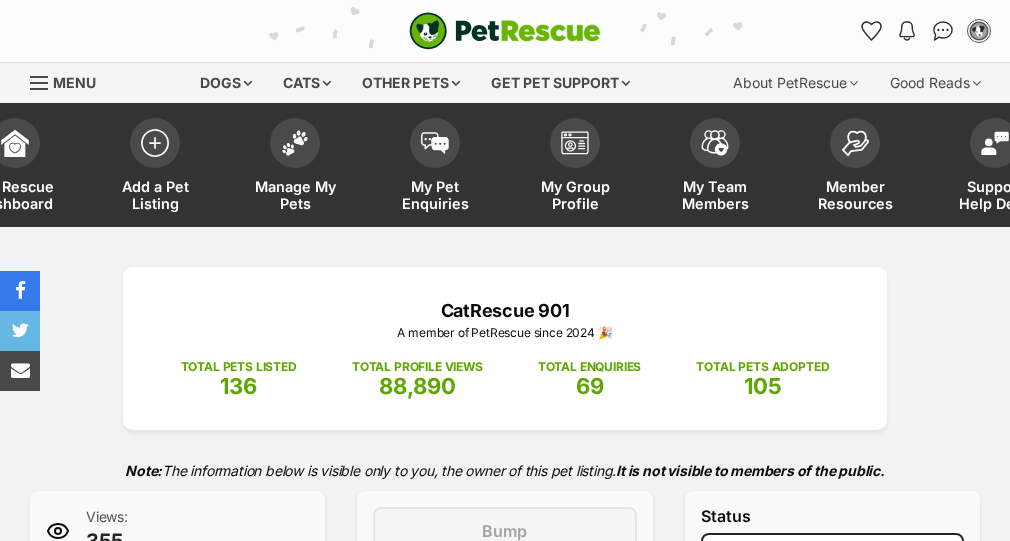 select on "adoption_pending" 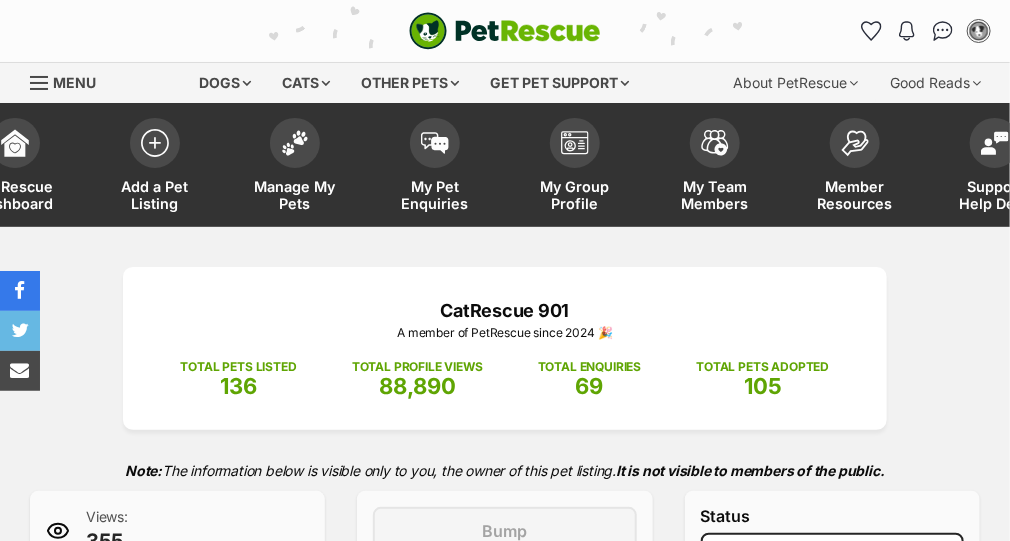 scroll, scrollTop: 0, scrollLeft: 0, axis: both 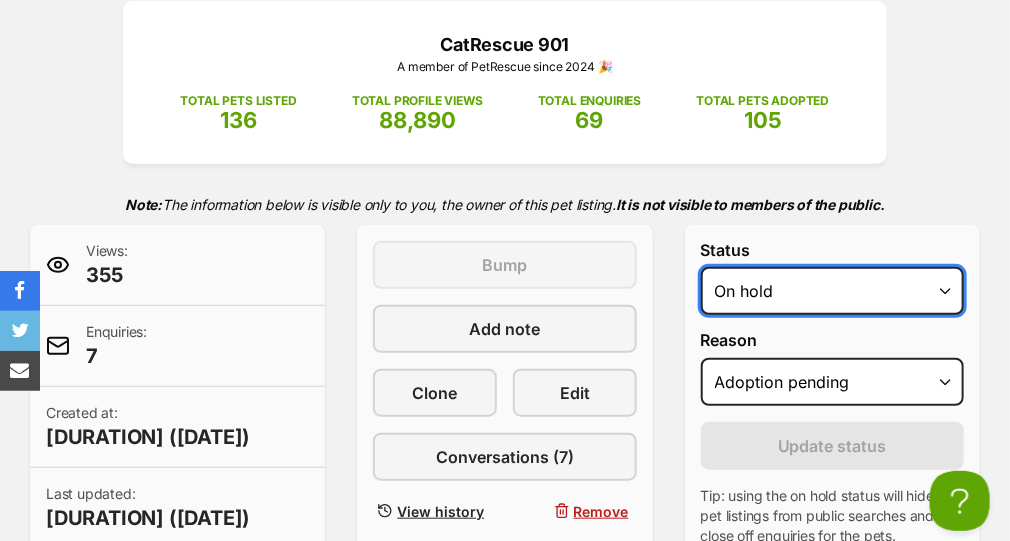 click on "Draft - not available as listing has enquires
Available
On hold
Adopted" at bounding box center [832, 291] 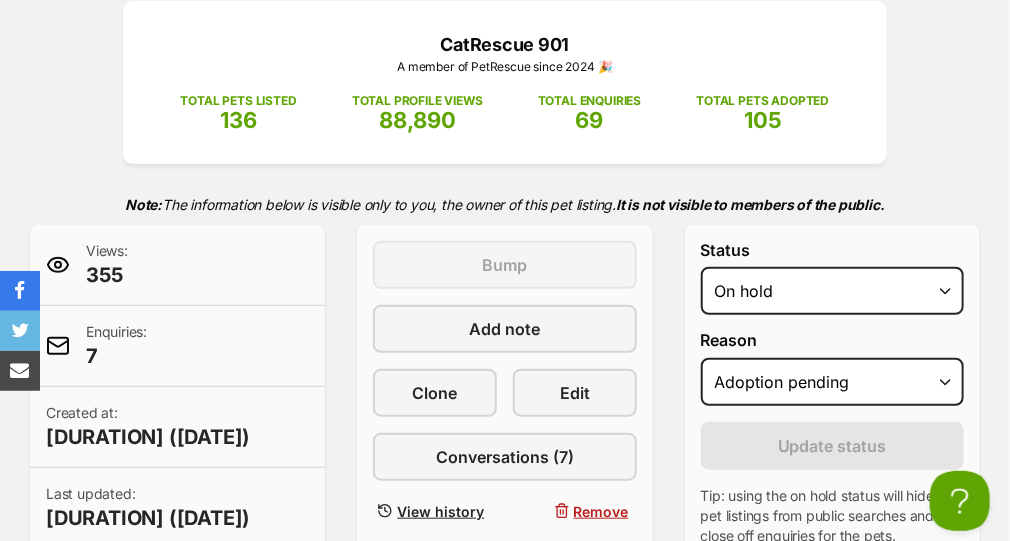 click on "CatRescue 901
A member of PetRescue since 2024 🎉
TOTAL PETS LISTED
136
TOTAL PROFILE VIEWS
88,890
TOTAL ENQUIRIES
69
TOTAL PETS ADOPTED
105
Note:  The information below is visible only to you, the owner of this pet listing.  It is not visible to members of the public.
Views:
355
Enquiries:
7
Created at:
about 1 month ago (06 Jul 2025)
Last updated:
8 days ago (31 Jul 2025)
This pet listing is not active and so can't be bumped
Bump
Add note
Clone
Edit
Conversations (7)
View history
Remove
Status
Draft - not available as listing has enquires
Available
On hold
Adopted
Reason
Please select a reason
Medical reasons
Reviewing applications
Adoption pending
Other
Update status" at bounding box center (505, 329) 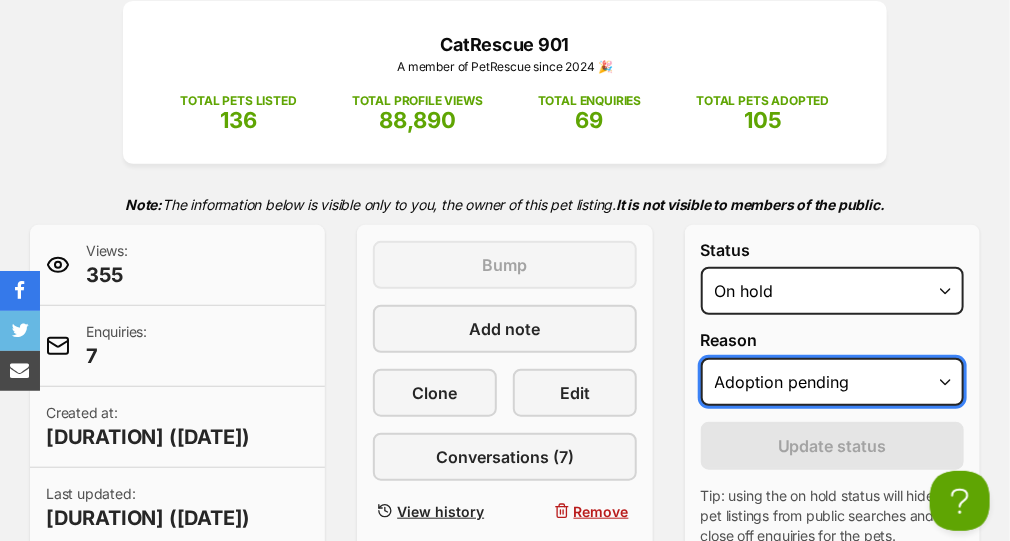 click on "Please select a reason
Medical reasons
Reviewing applications
Adoption pending
Other" at bounding box center [832, 382] 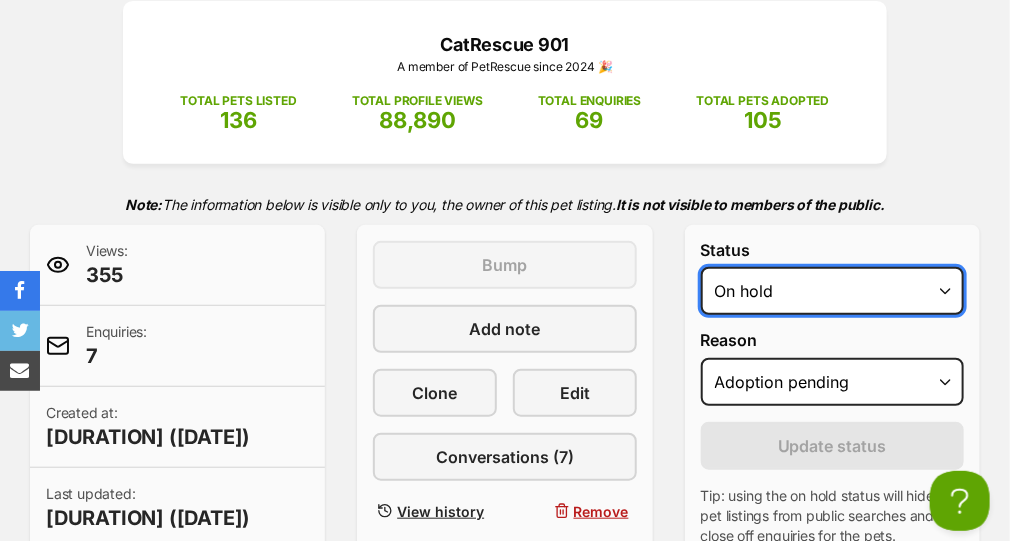 click on "Draft - not available as listing has enquires
Available
On hold
Adopted" at bounding box center (832, 291) 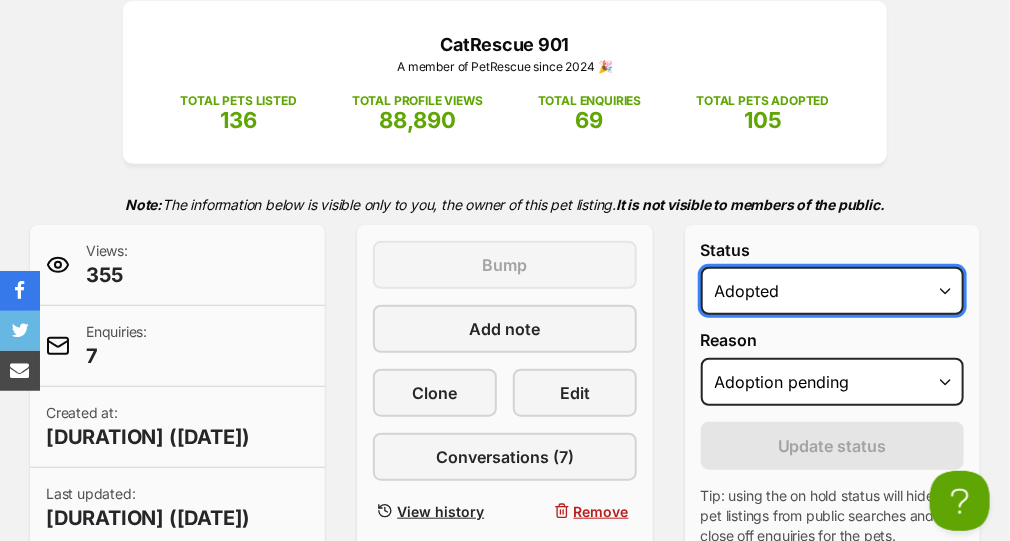 click on "Draft - not available as listing has enquires
Available
On hold
Adopted" at bounding box center (832, 291) 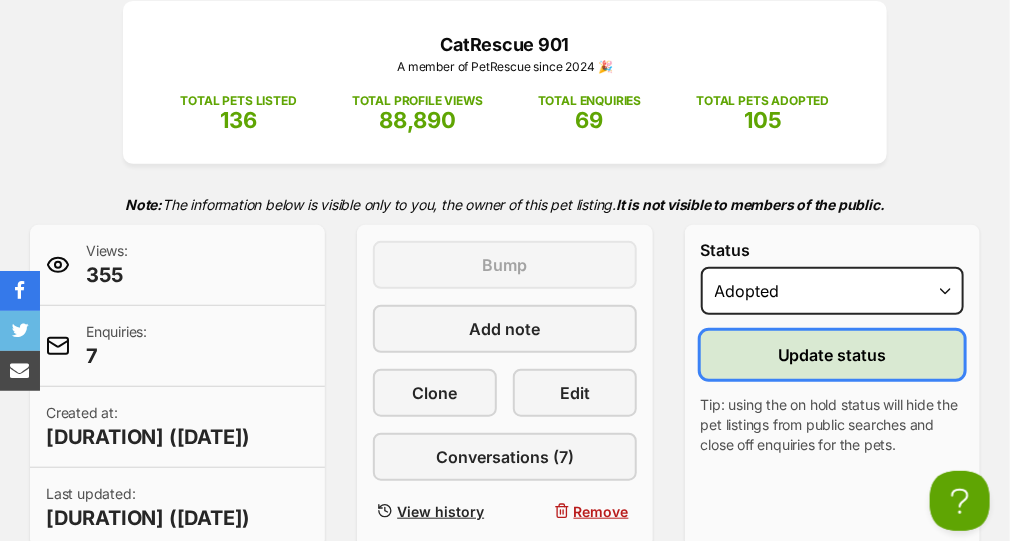 click on "Update status" at bounding box center [832, 355] 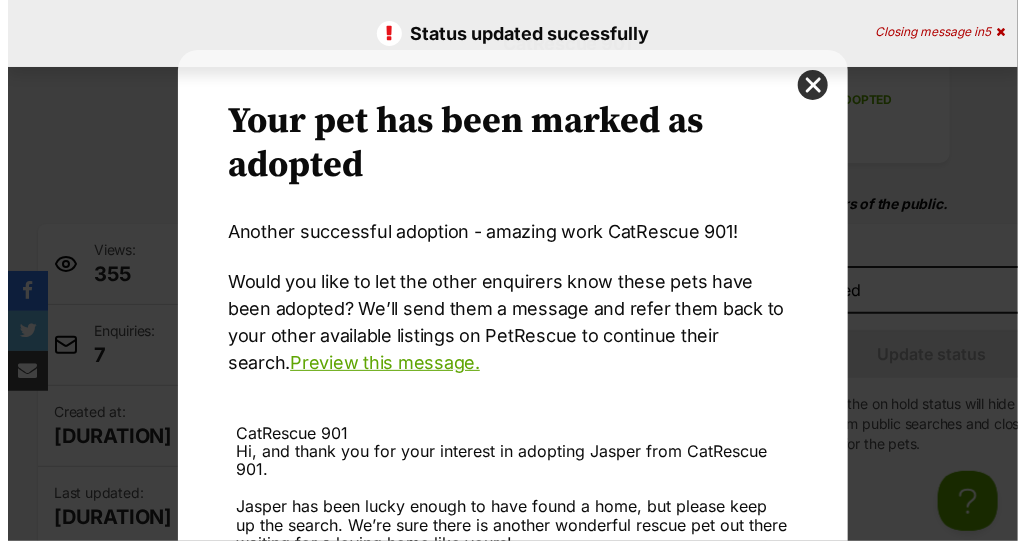 scroll, scrollTop: 0, scrollLeft: 0, axis: both 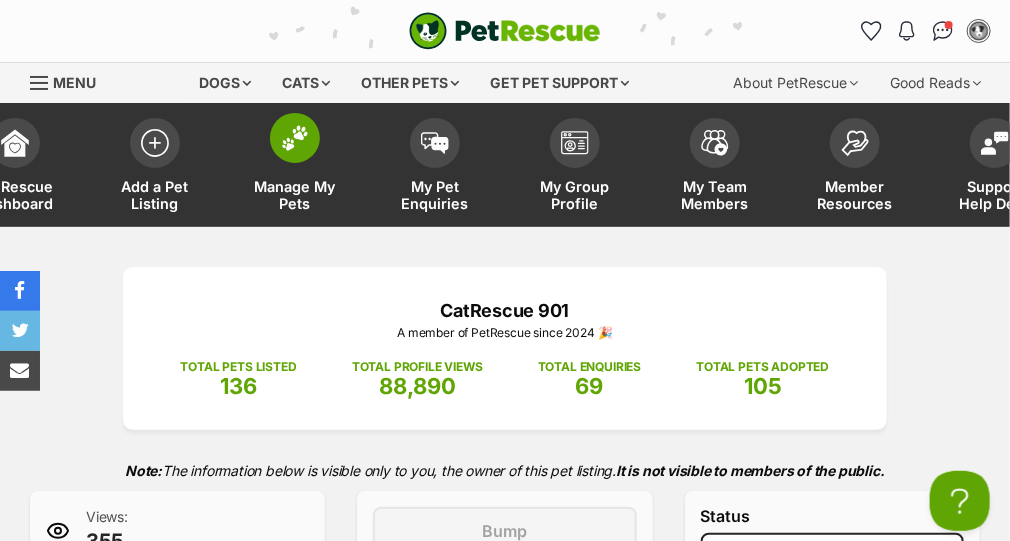 click on "Manage My Pets" at bounding box center (295, 167) 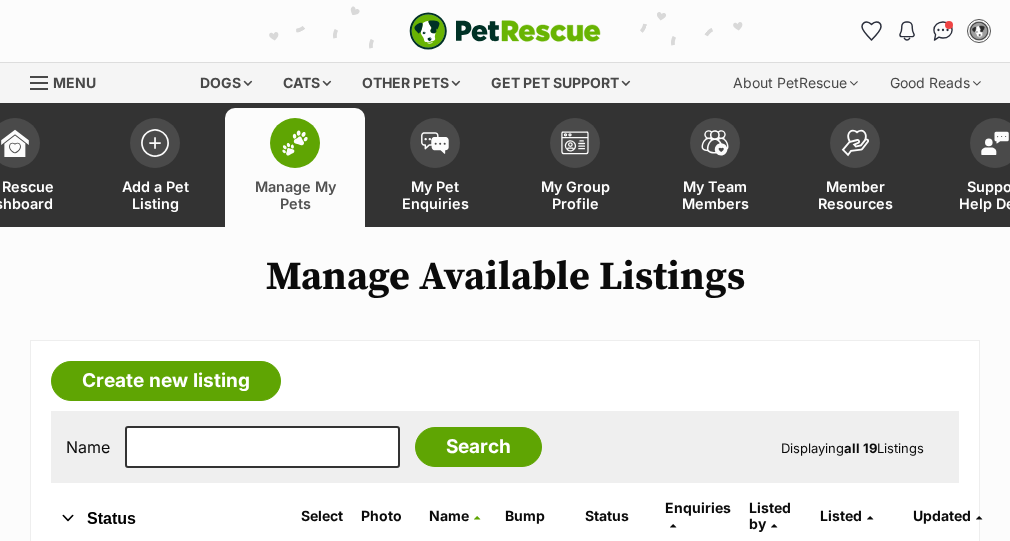 scroll, scrollTop: 0, scrollLeft: 0, axis: both 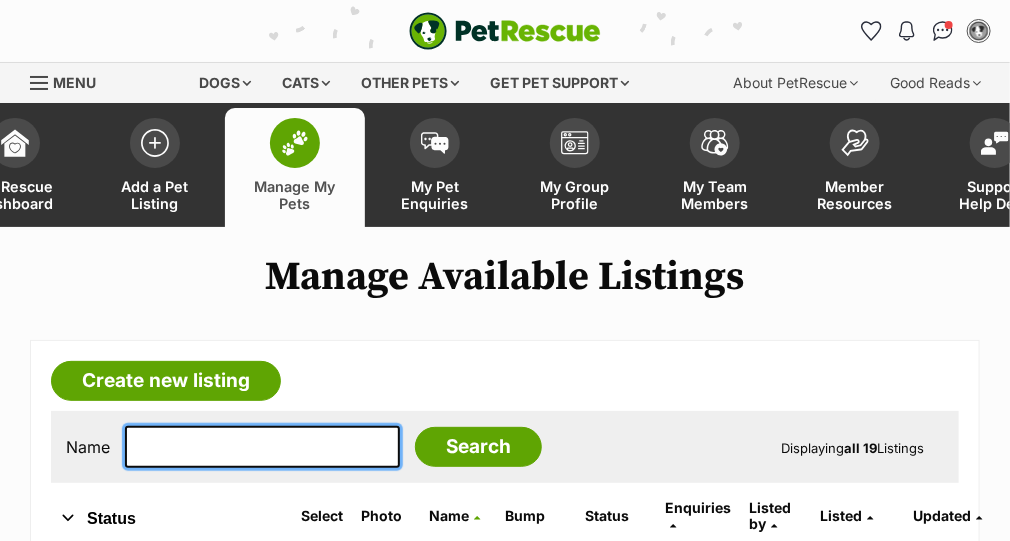 click at bounding box center (262, 447) 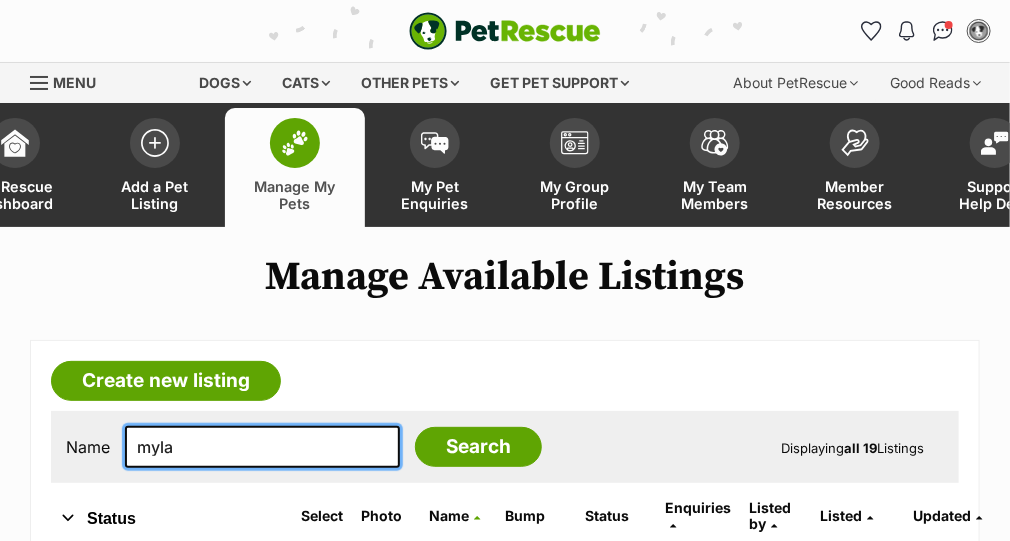 type on "myla" 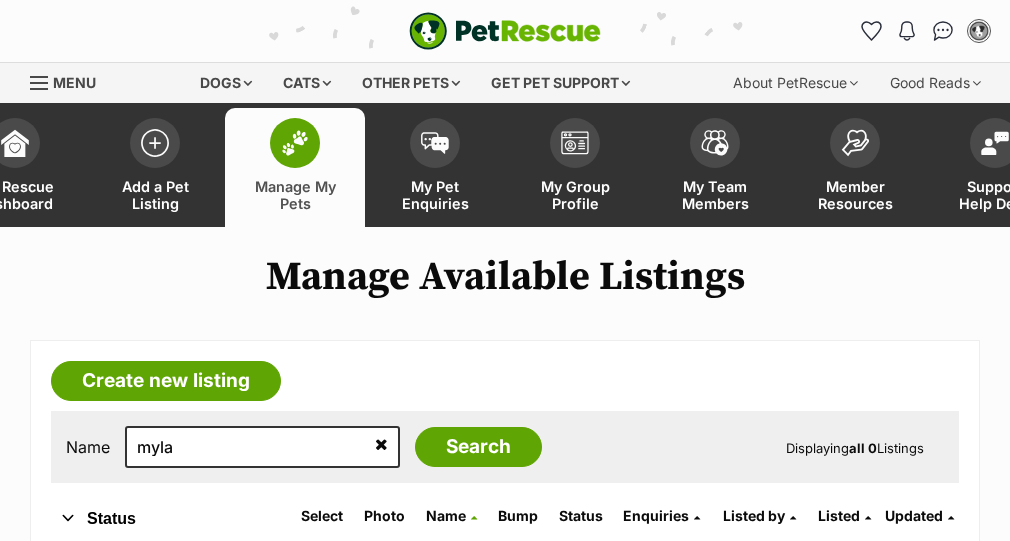 scroll, scrollTop: 0, scrollLeft: 0, axis: both 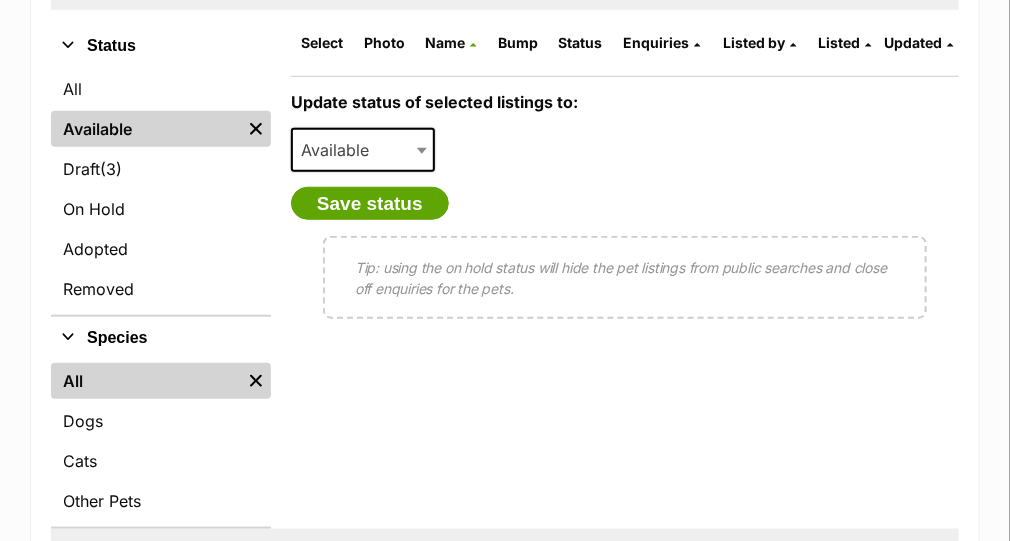 click on "Available" at bounding box center (146, 129) 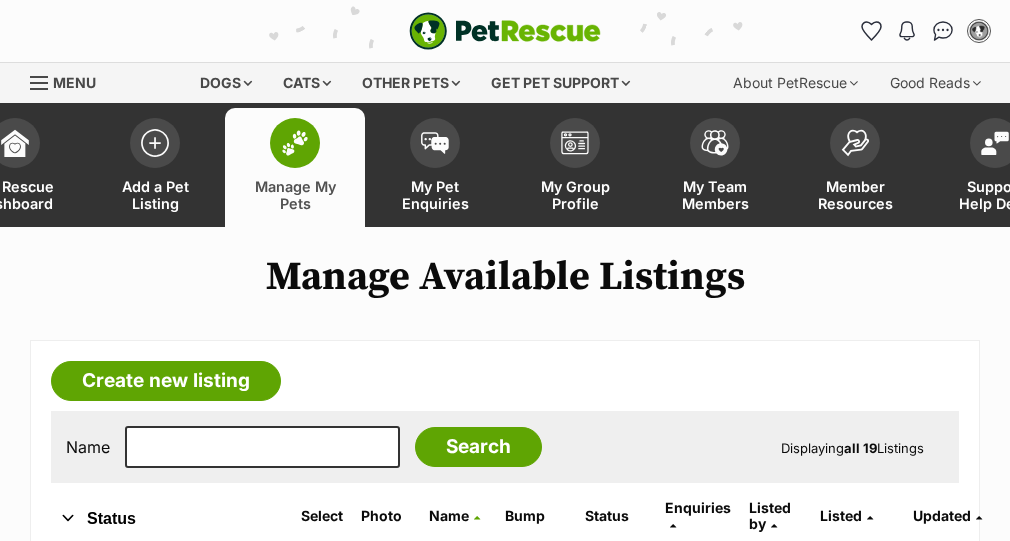 scroll, scrollTop: 0, scrollLeft: 0, axis: both 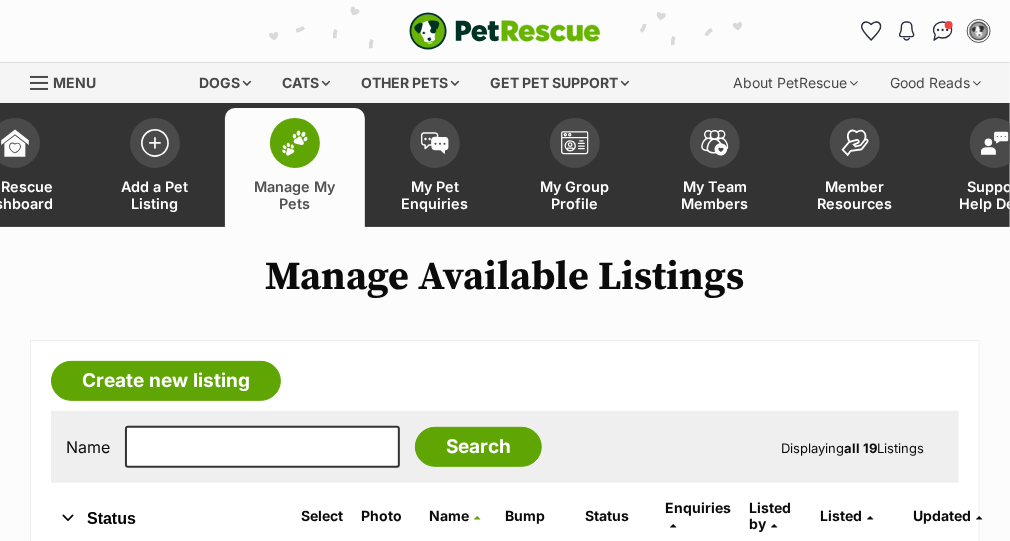 click on "Name
Search
Displaying  all 19  Listings" at bounding box center (505, 447) 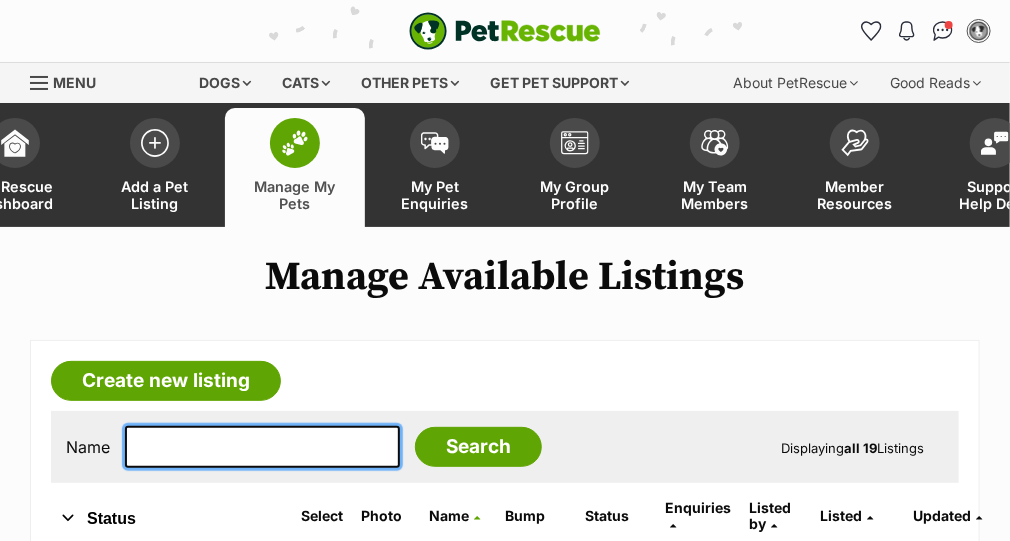 click at bounding box center [262, 447] 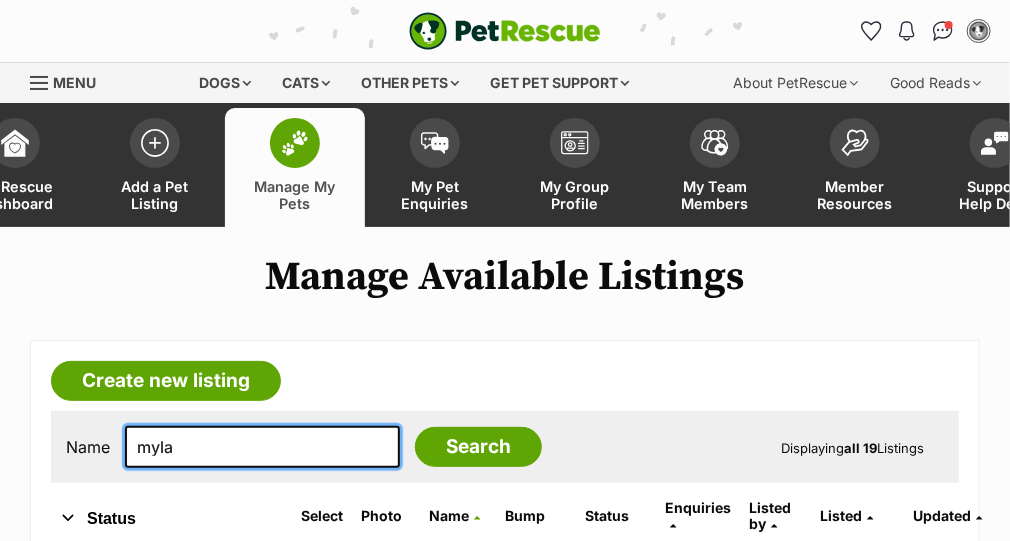 type on "myla" 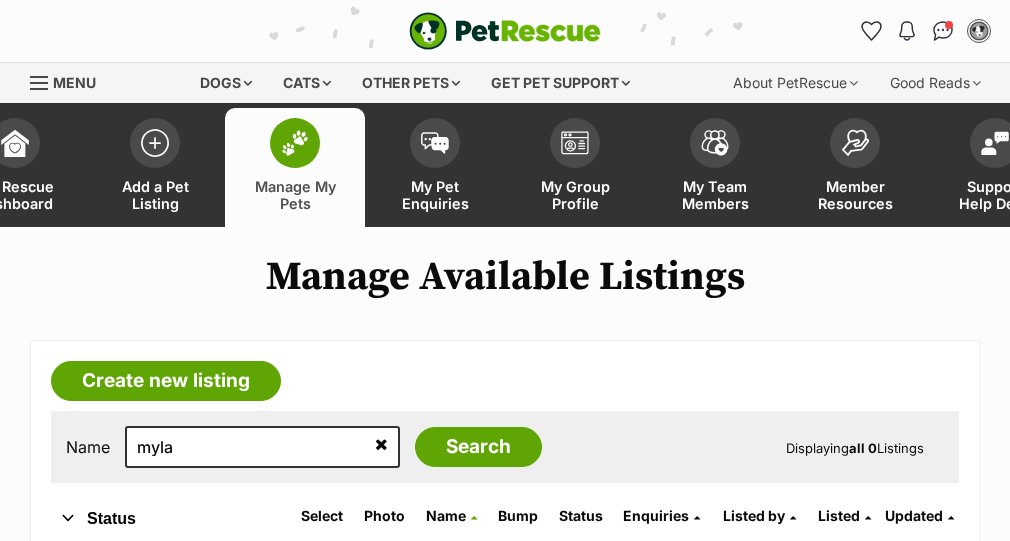scroll, scrollTop: 0, scrollLeft: 0, axis: both 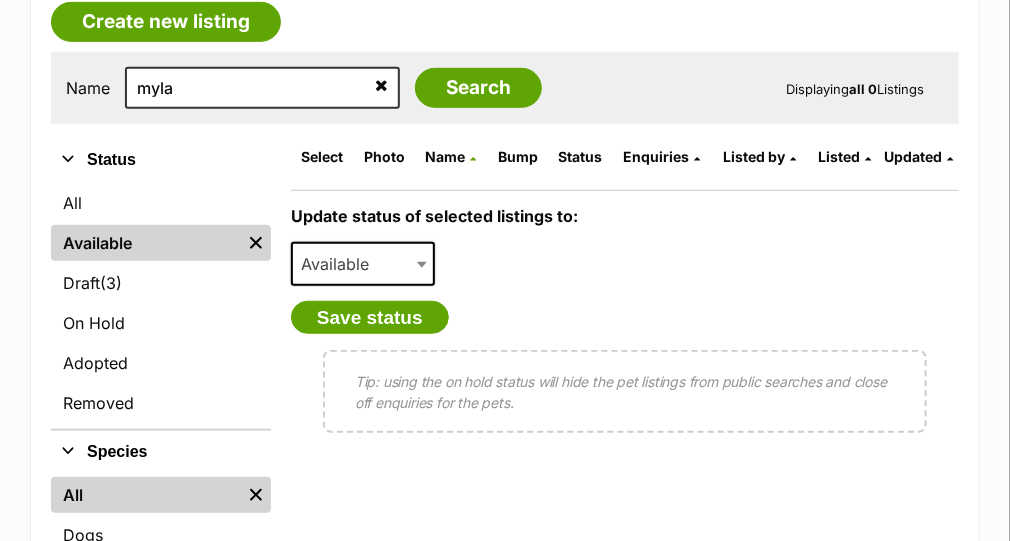 click 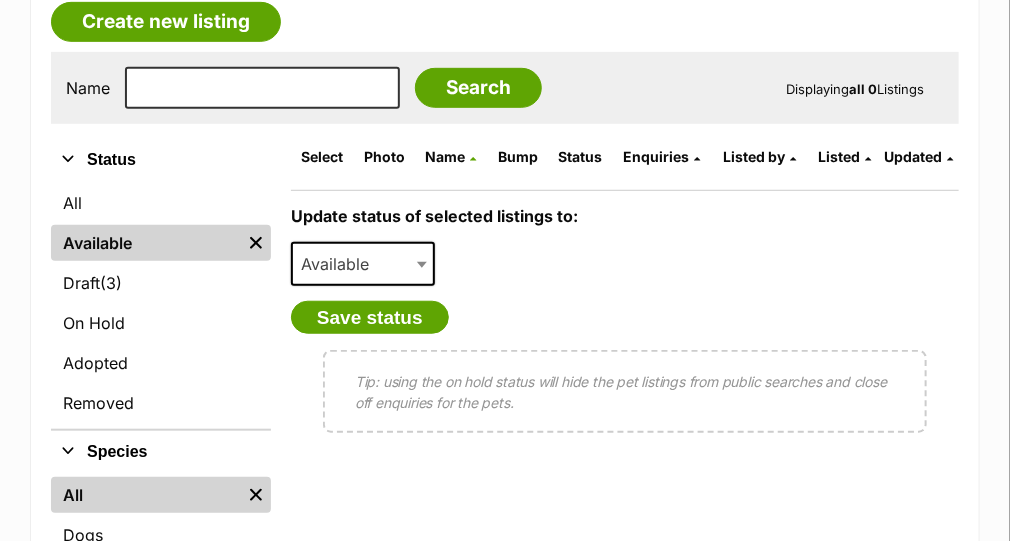 scroll, scrollTop: 0, scrollLeft: 0, axis: both 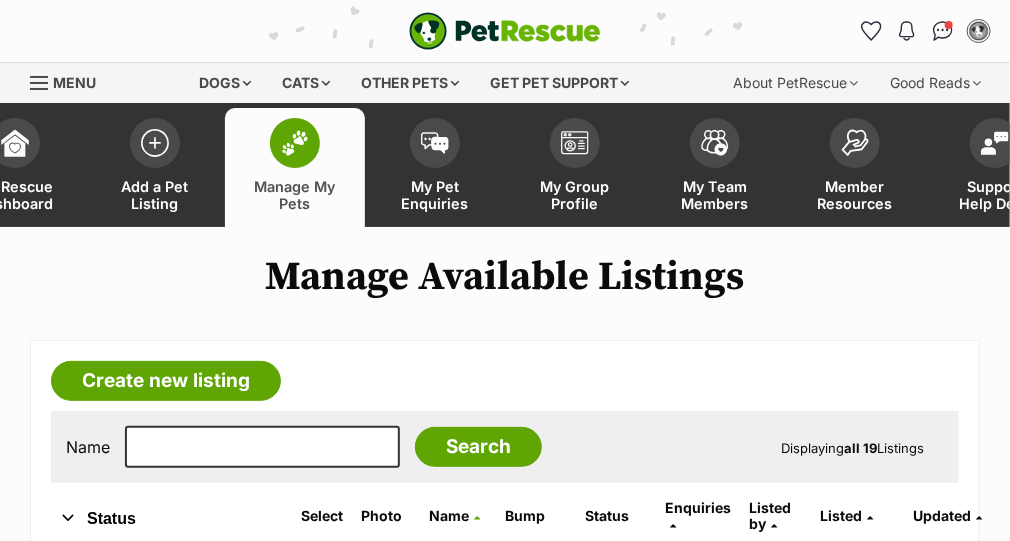 click on "Manage My Pets" at bounding box center [295, 167] 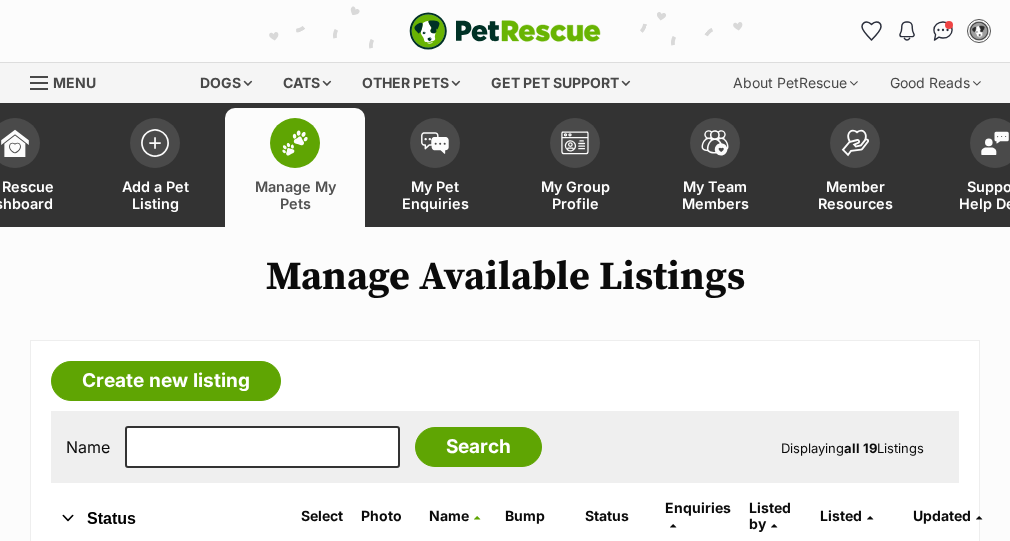 scroll, scrollTop: 0, scrollLeft: 0, axis: both 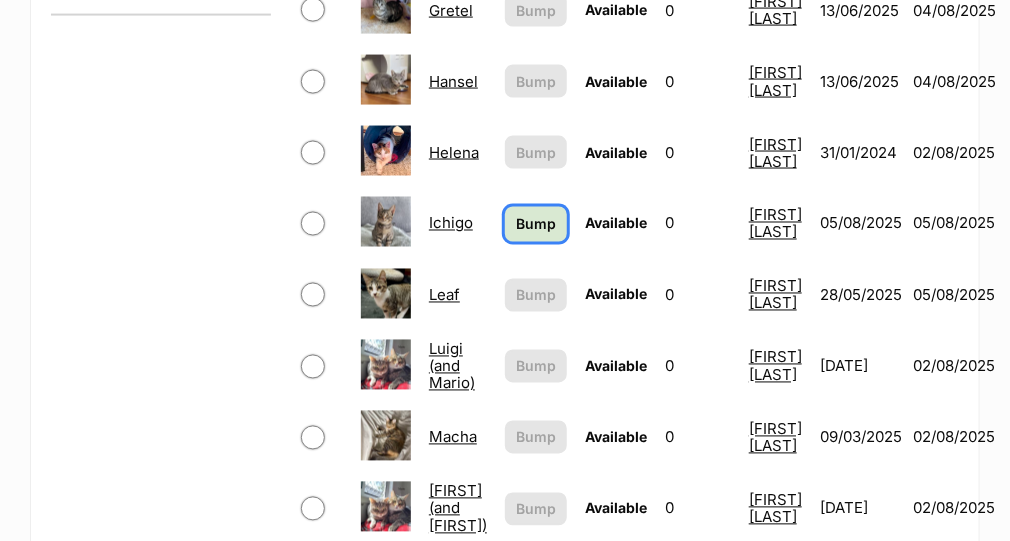 click on "Bump" at bounding box center [536, 224] 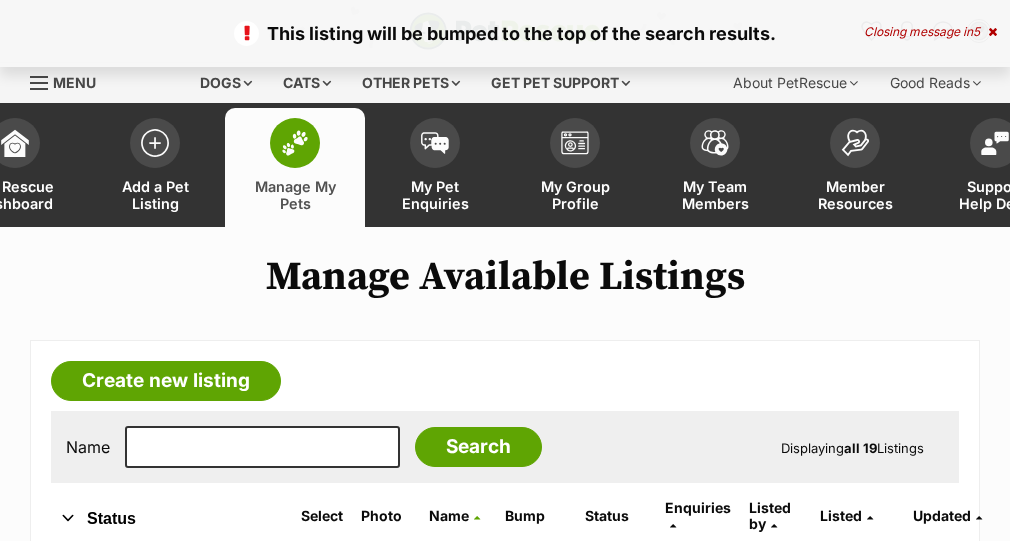 scroll, scrollTop: 28, scrollLeft: 0, axis: vertical 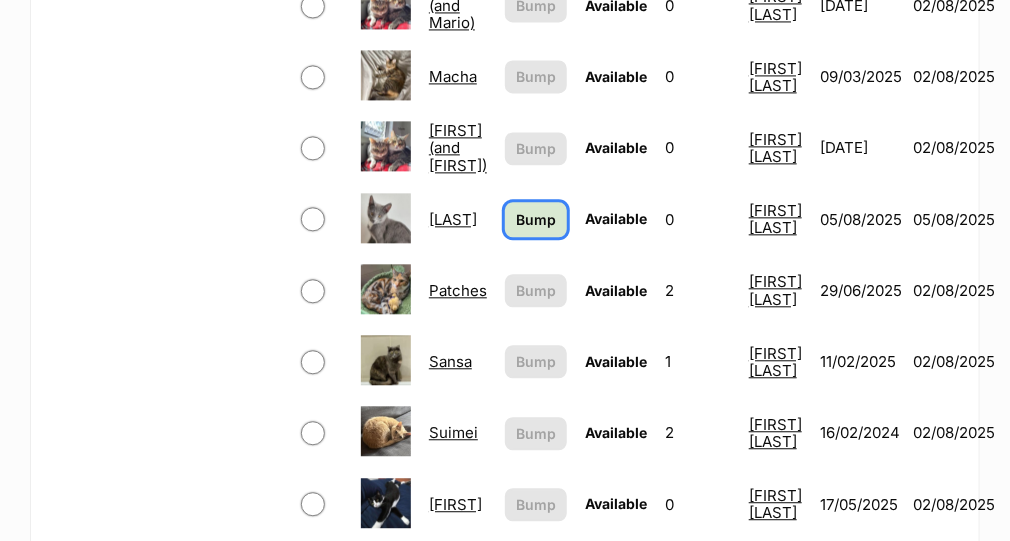 click on "Bump" at bounding box center (536, 219) 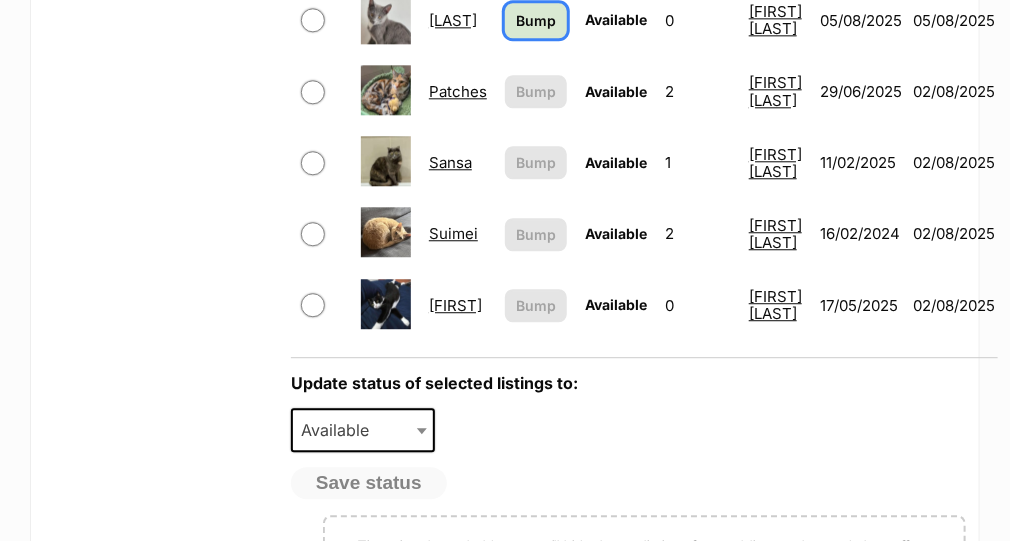 scroll, scrollTop: 1560, scrollLeft: 0, axis: vertical 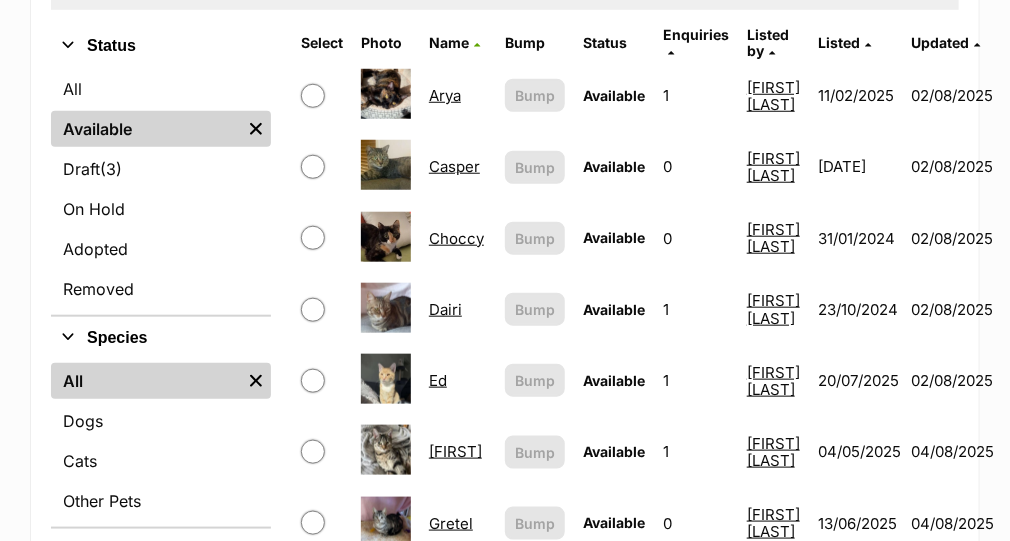 click on "Gretel" at bounding box center (451, 523) 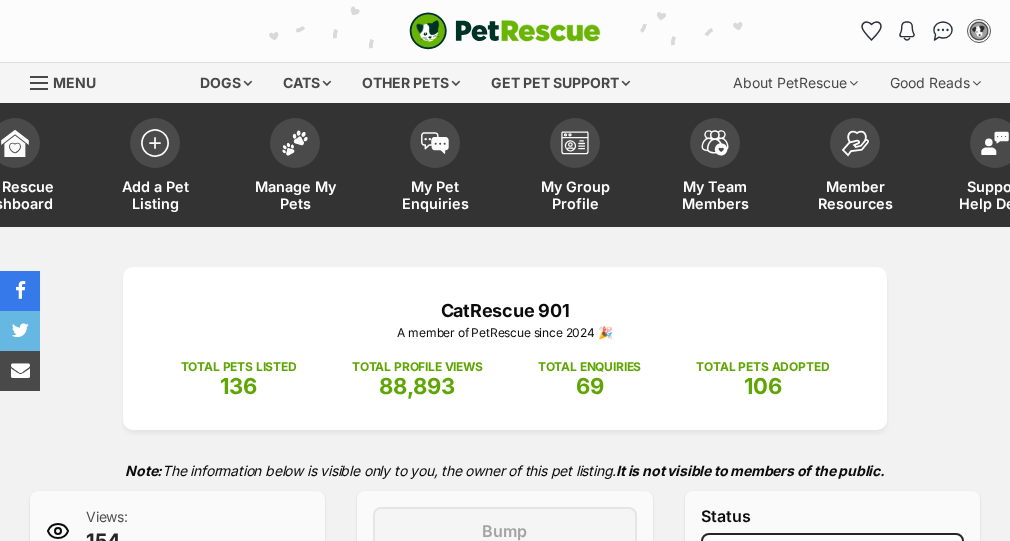 scroll, scrollTop: 0, scrollLeft: 0, axis: both 